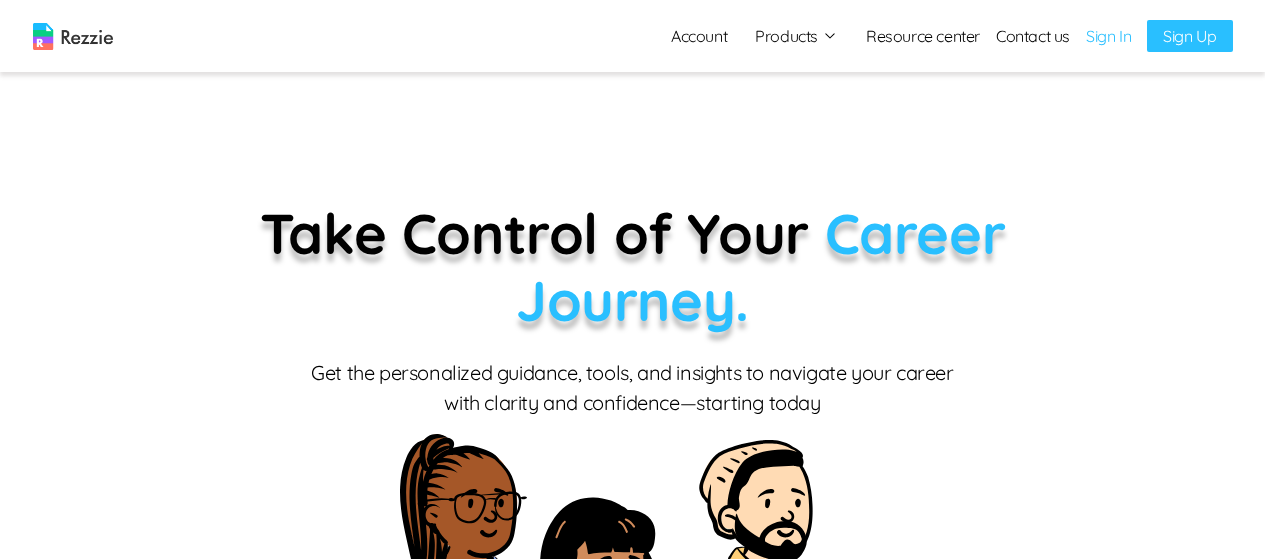 scroll, scrollTop: 0, scrollLeft: 0, axis: both 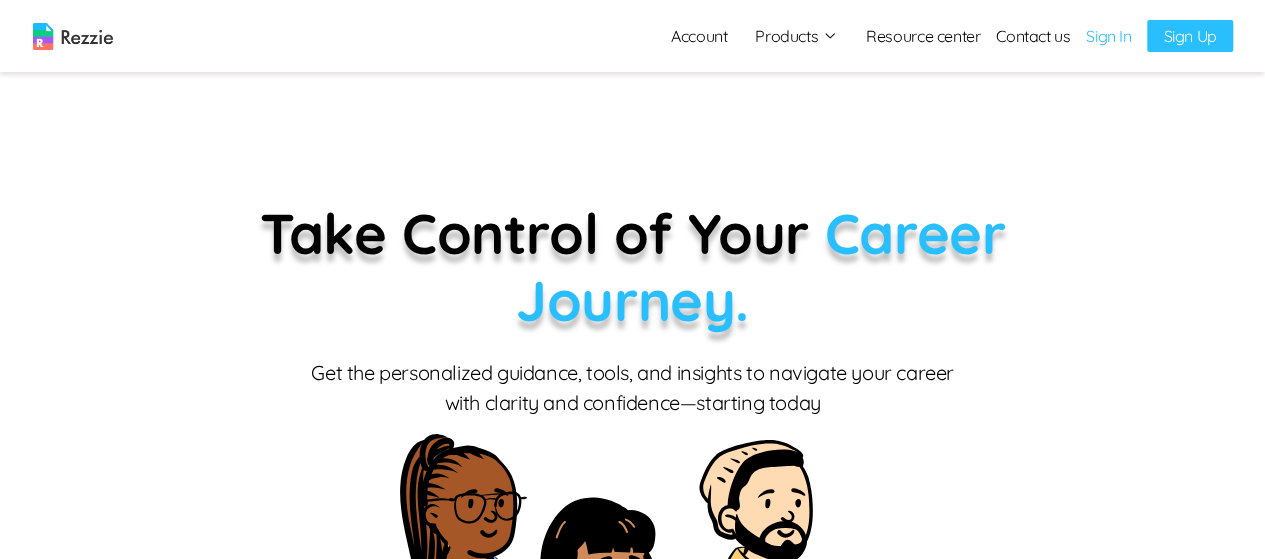 click on "Sign In" at bounding box center (1108, 36) 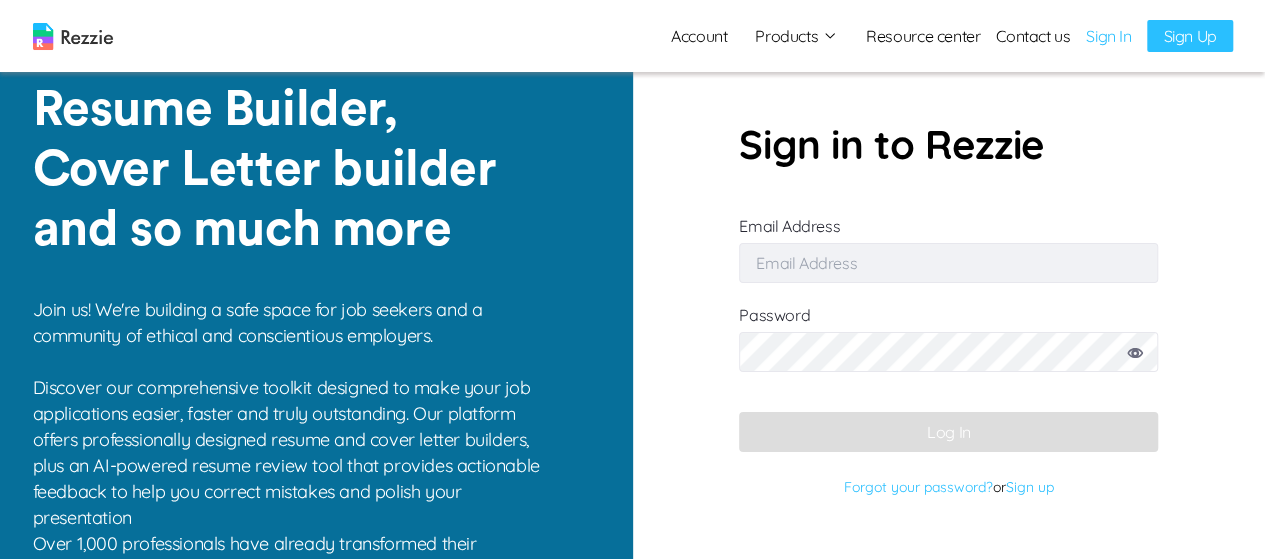 type on "[EMAIL]" 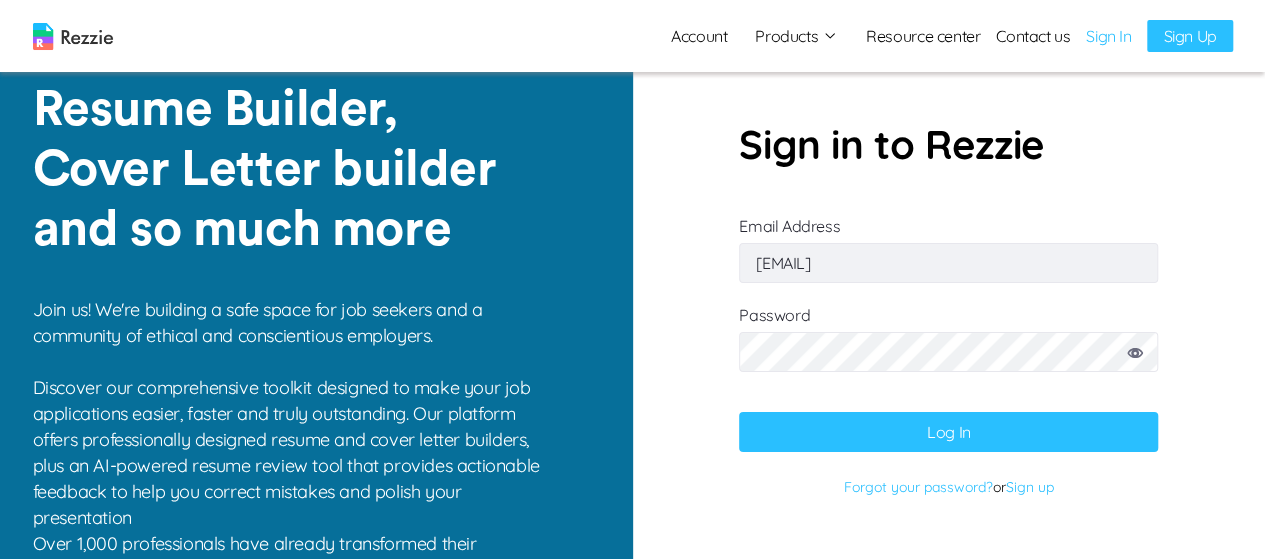 click on "Log In" at bounding box center [948, 432] 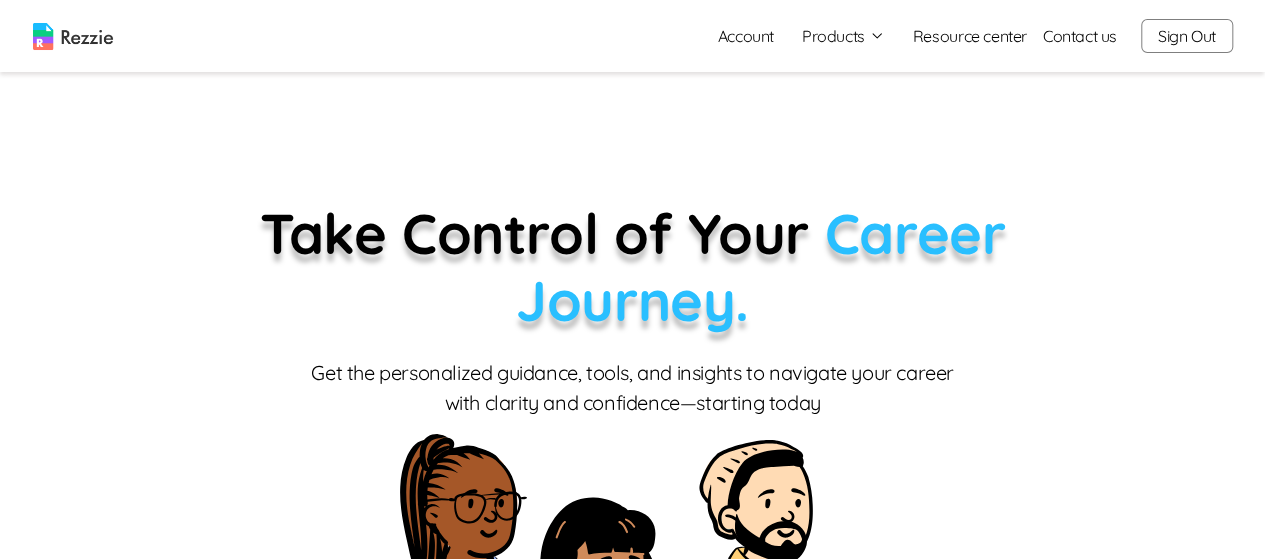 click on "Sign Out" at bounding box center (1187, 36) 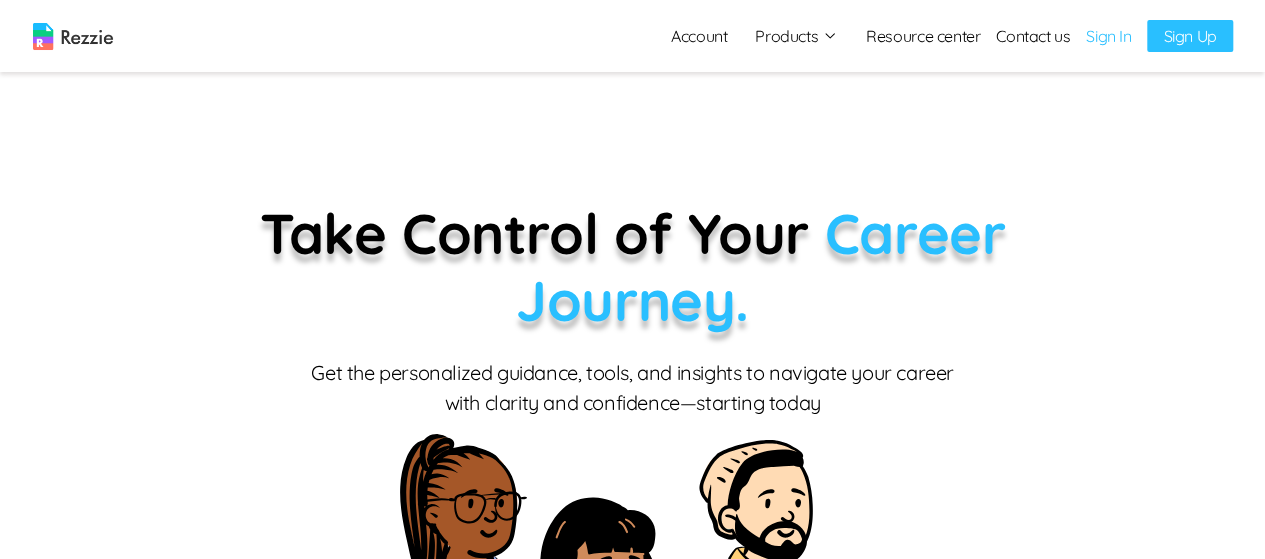click on "Sign In" at bounding box center [1108, 36] 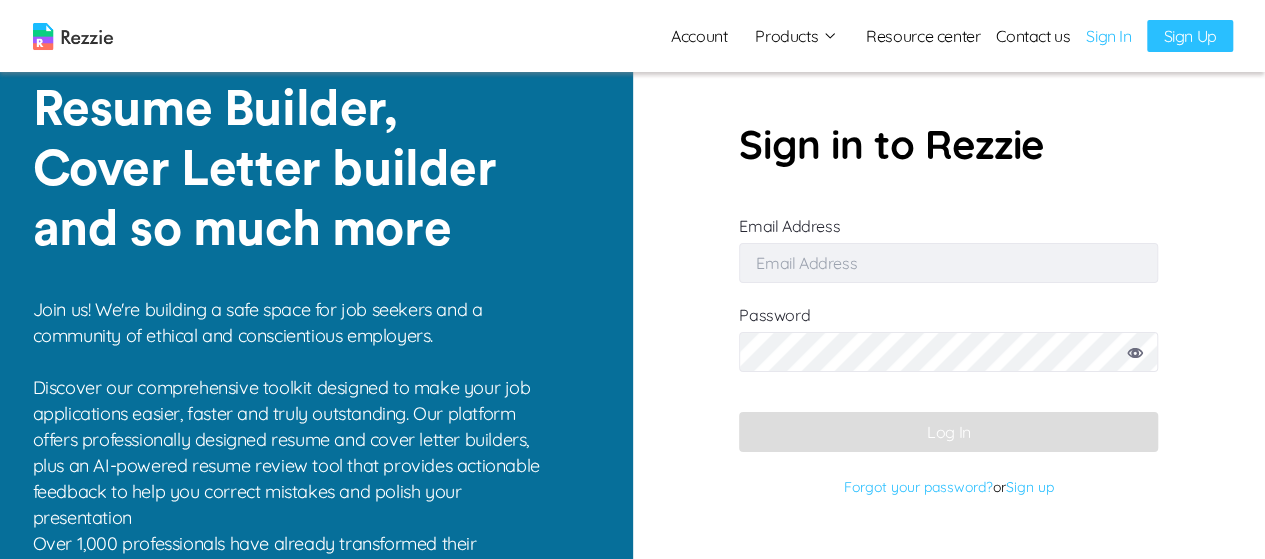 type on "[EMAIL]" 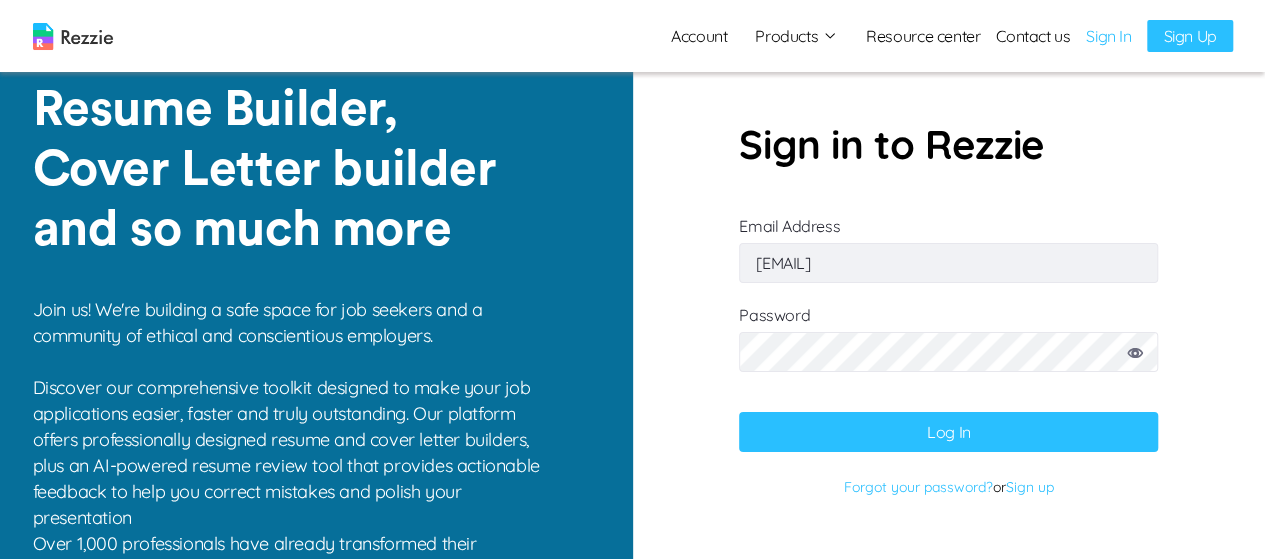 click on "Log In" at bounding box center (948, 432) 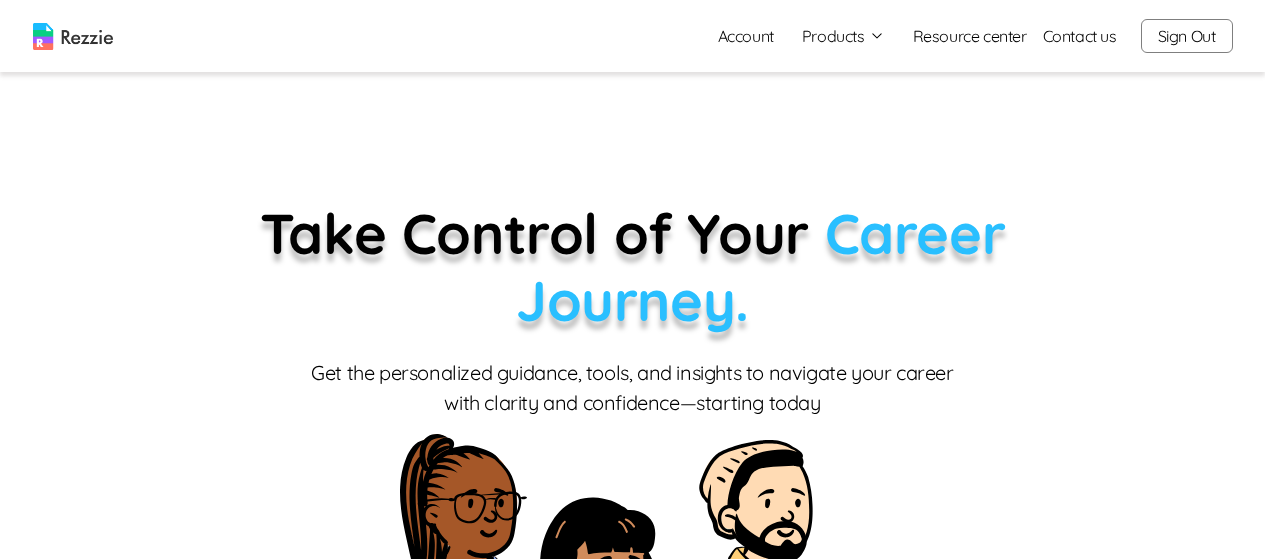 scroll, scrollTop: 0, scrollLeft: 0, axis: both 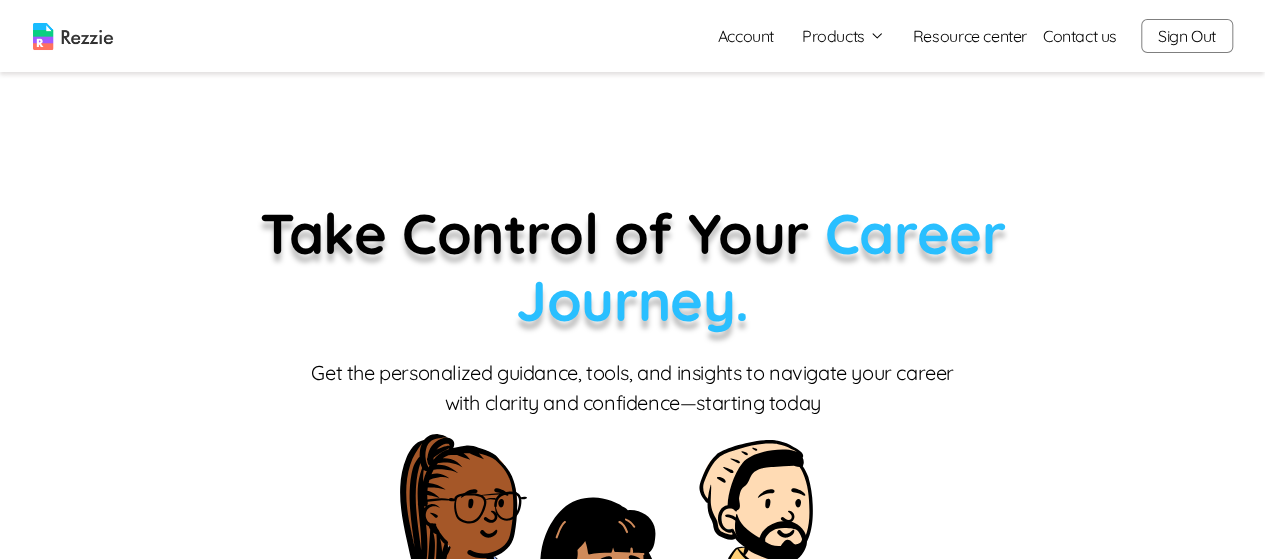 click on "Products" at bounding box center [843, 36] 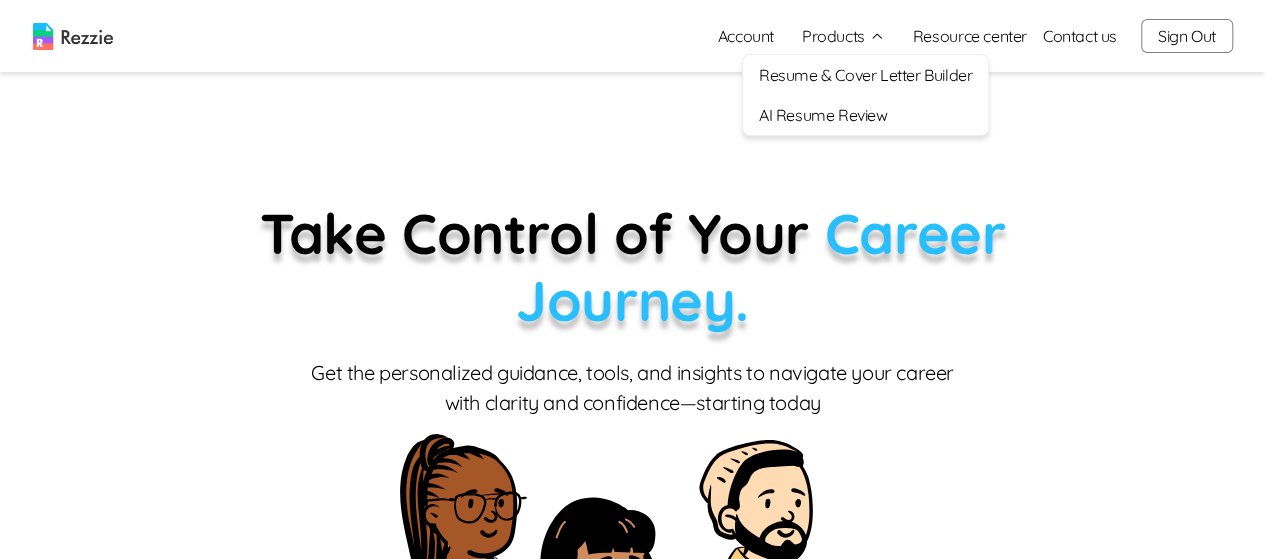 click on "Resume & Cover Letter Builder" at bounding box center [865, 75] 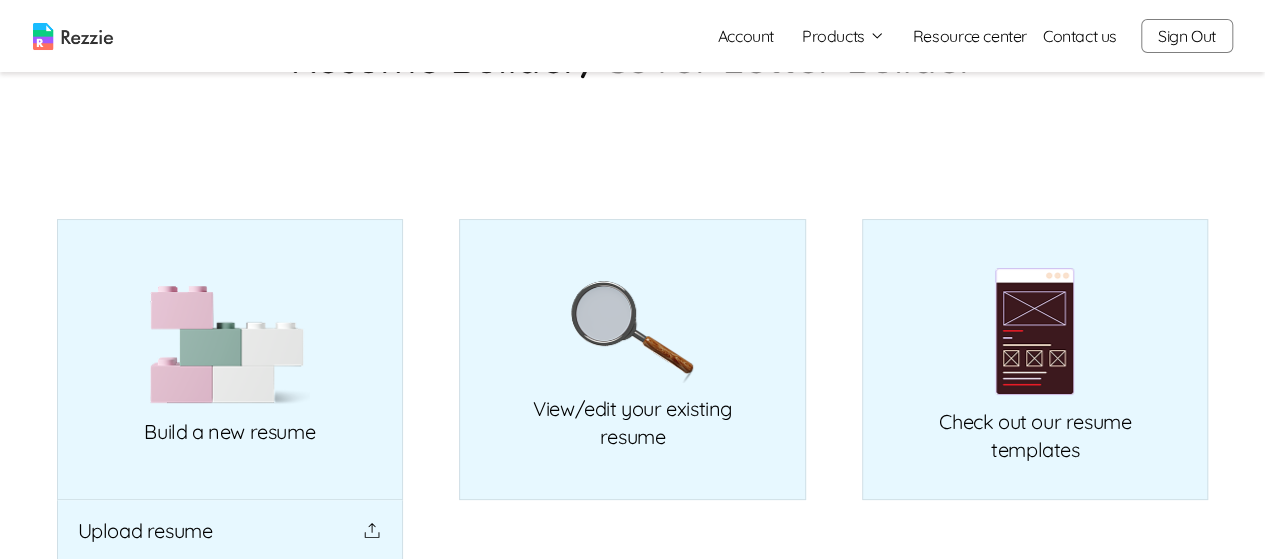 scroll, scrollTop: 0, scrollLeft: 0, axis: both 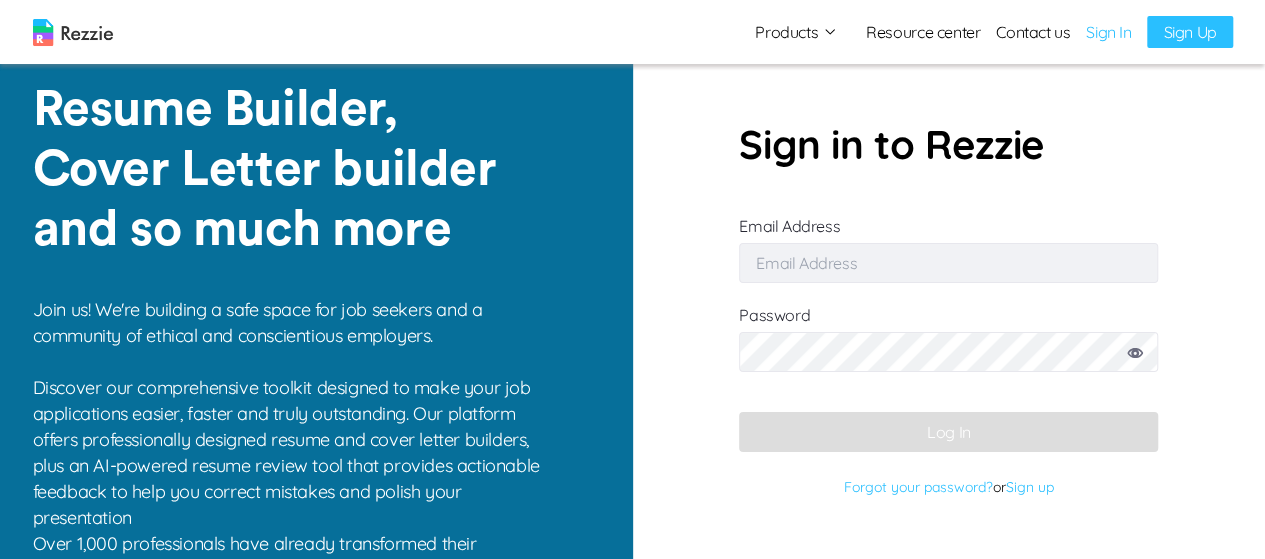 type on "[EMAIL]" 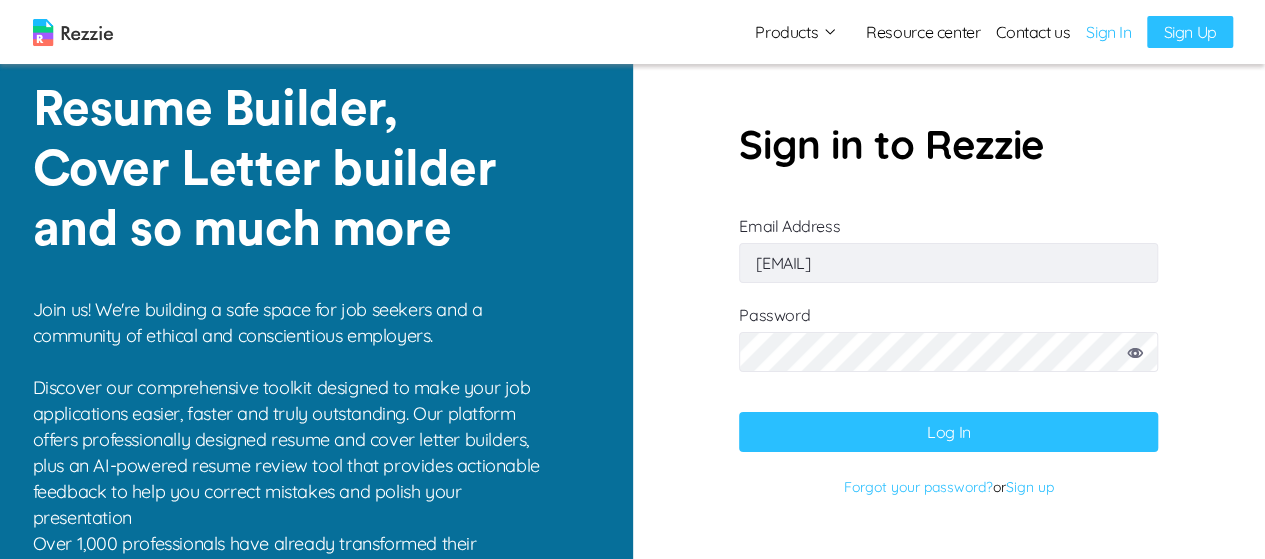 click on "Log In" at bounding box center [948, 432] 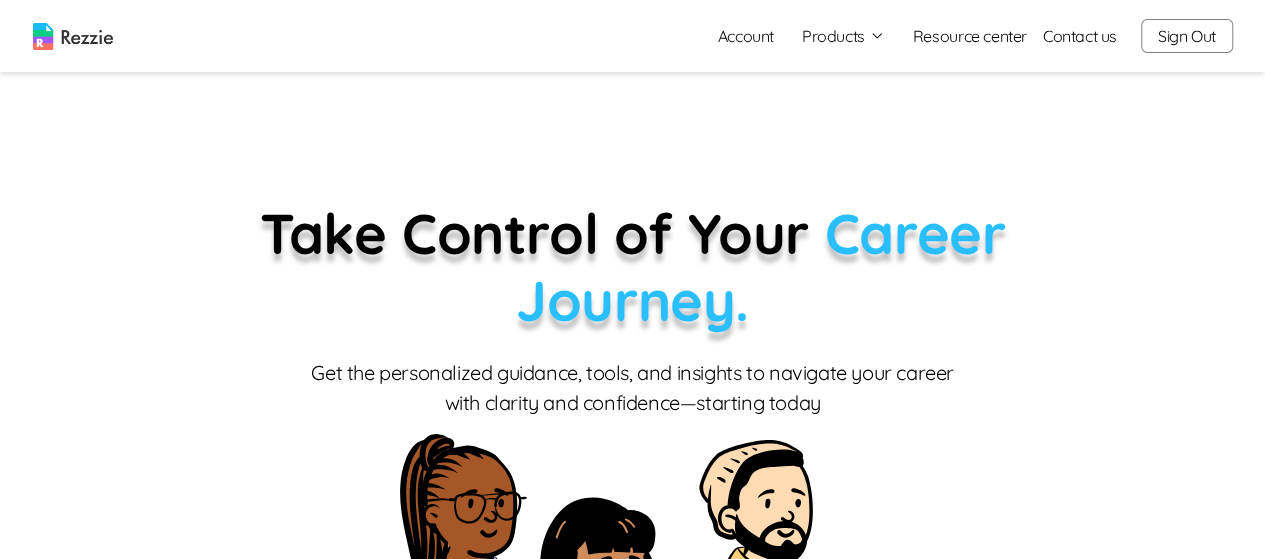 click on "Products" at bounding box center (843, 36) 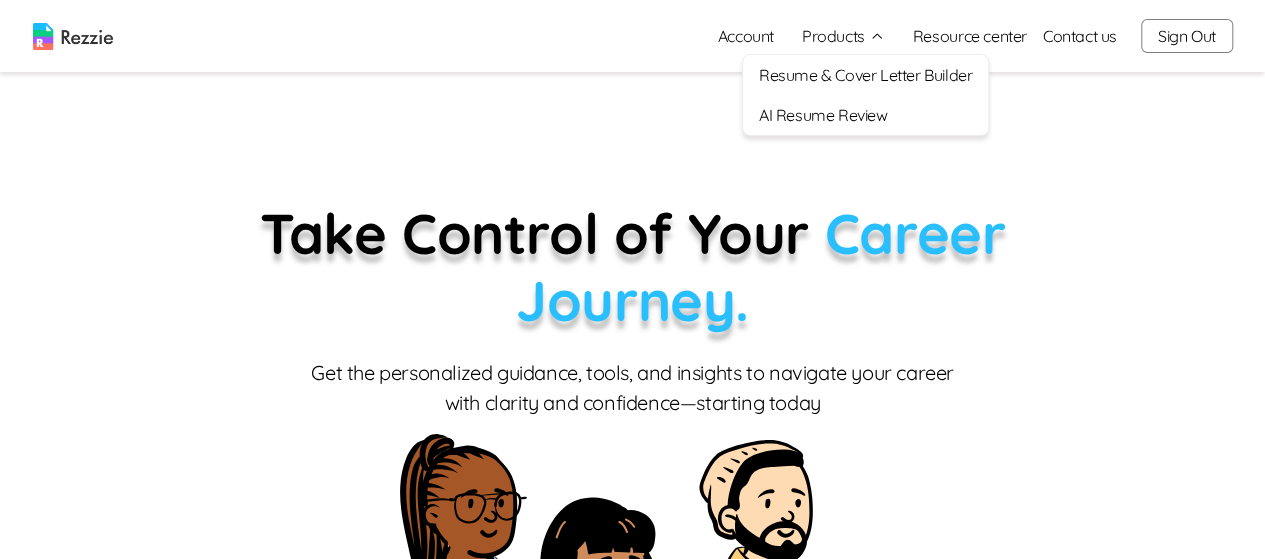 click on "Resume & Cover Letter Builder" at bounding box center [865, 75] 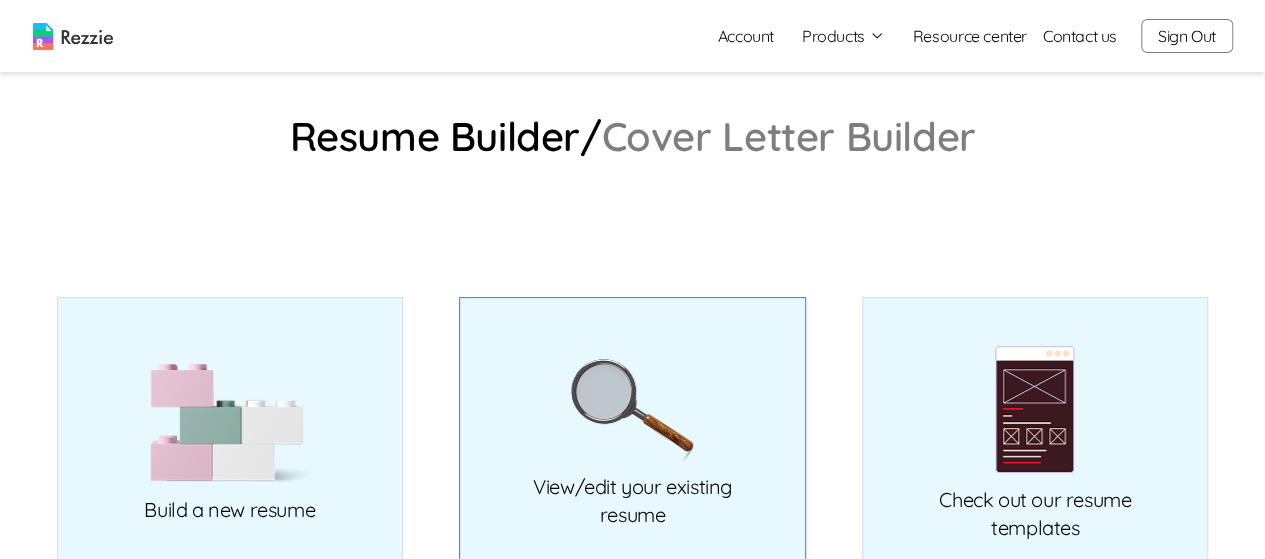 click at bounding box center [632, 410] 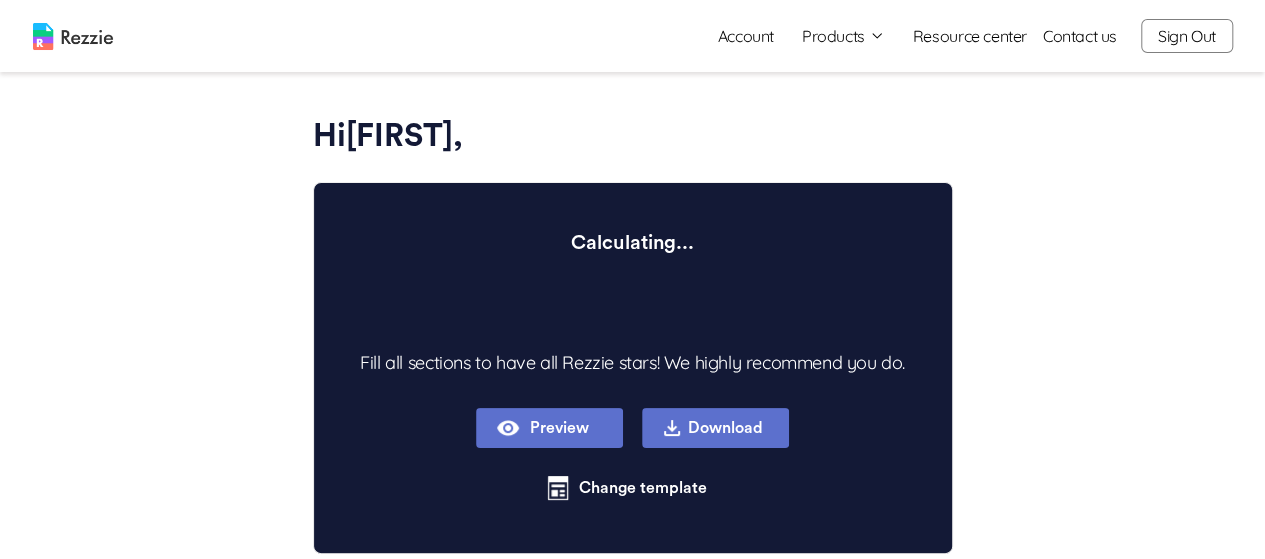type on "x" 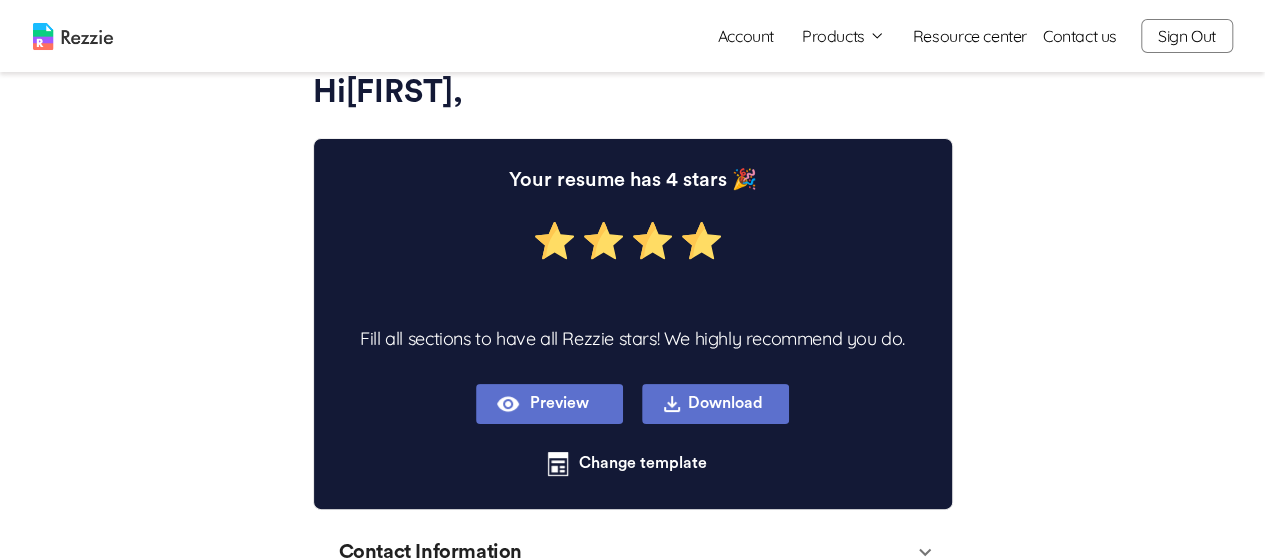 scroll, scrollTop: 0, scrollLeft: 0, axis: both 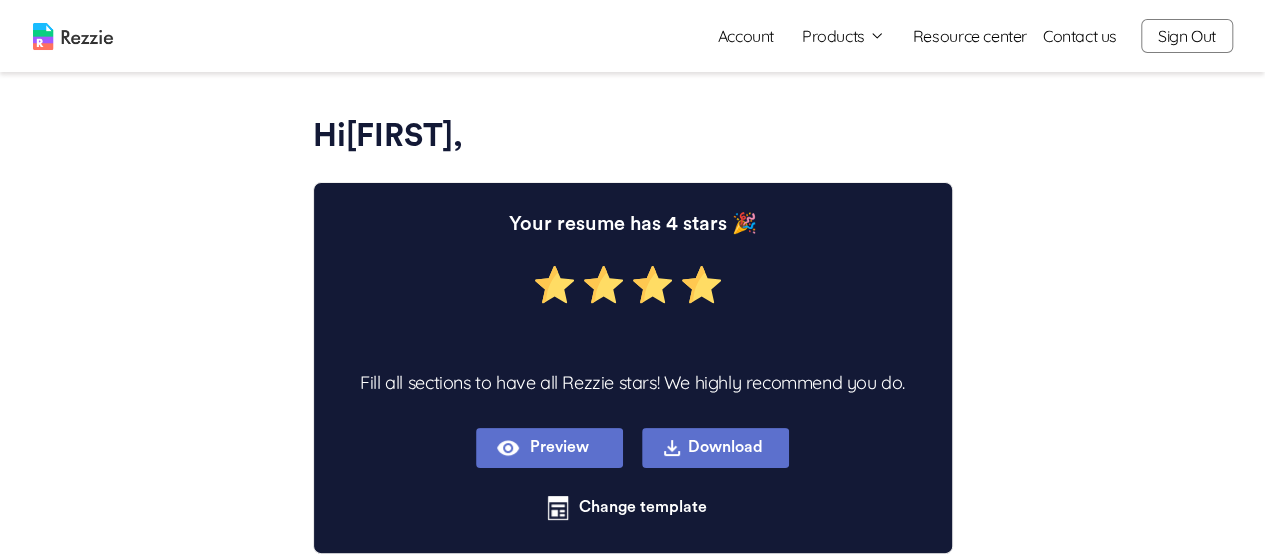 click on "Products" at bounding box center [843, 36] 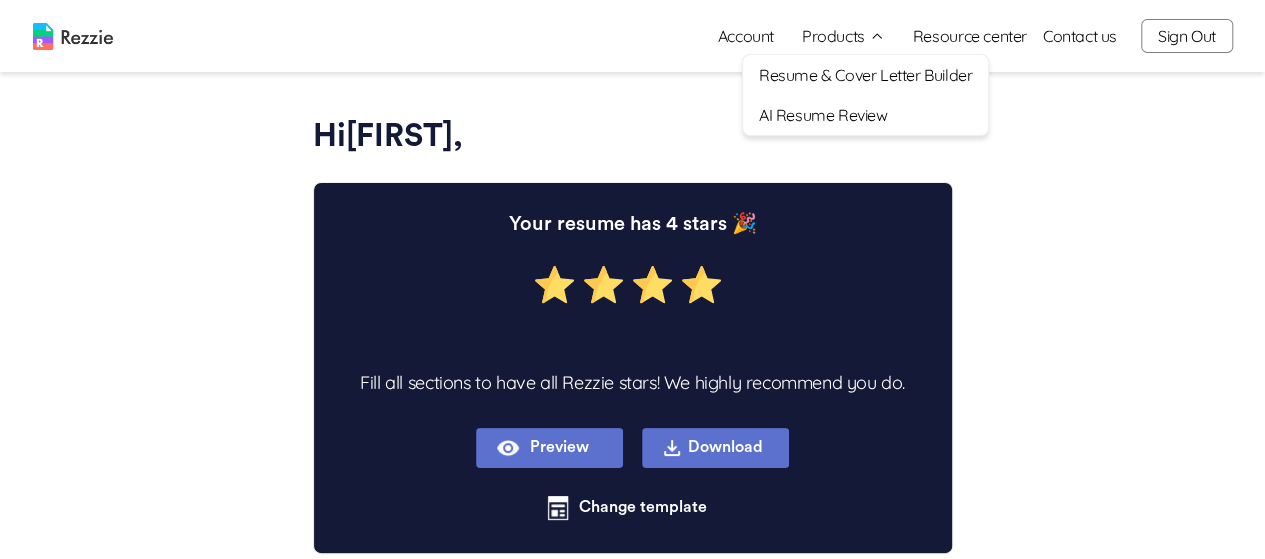 click on "AI Resume Review" at bounding box center [865, 115] 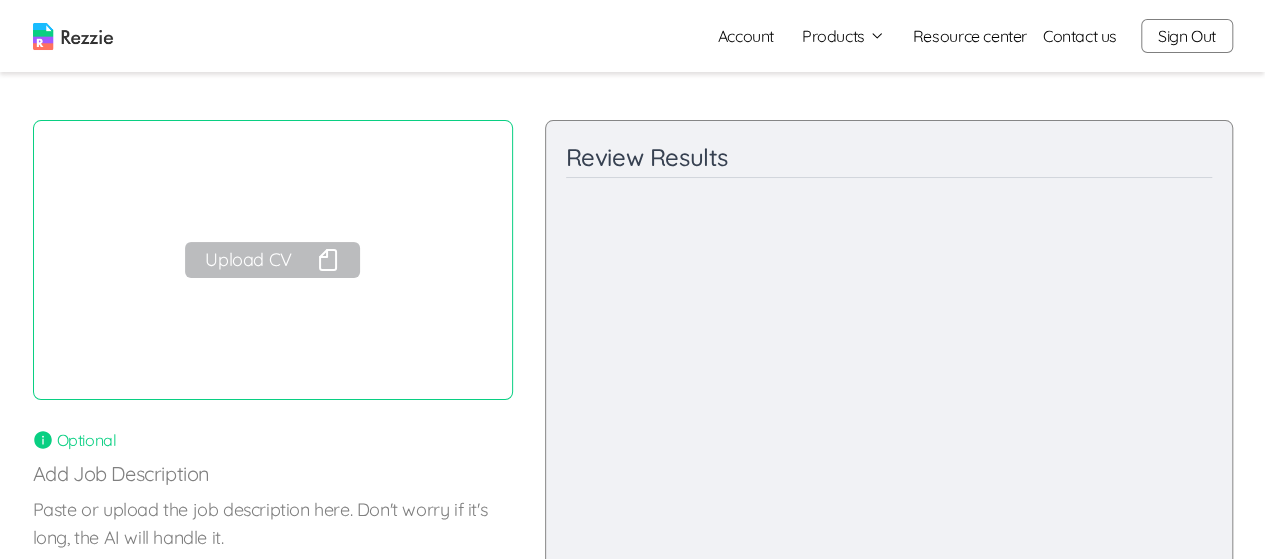 scroll, scrollTop: 43, scrollLeft: 0, axis: vertical 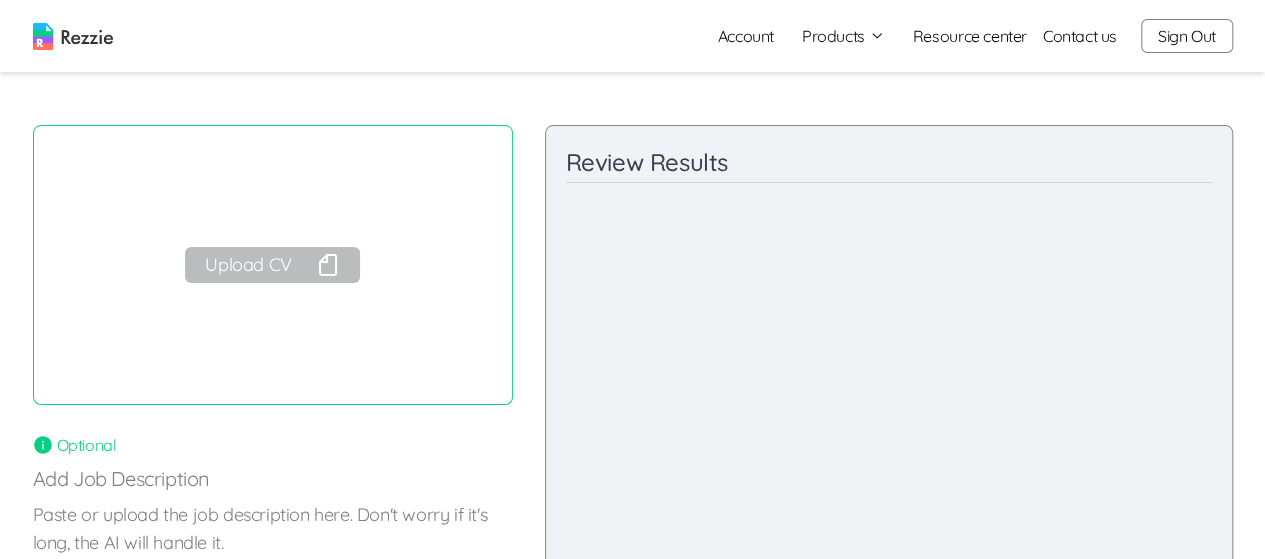 click 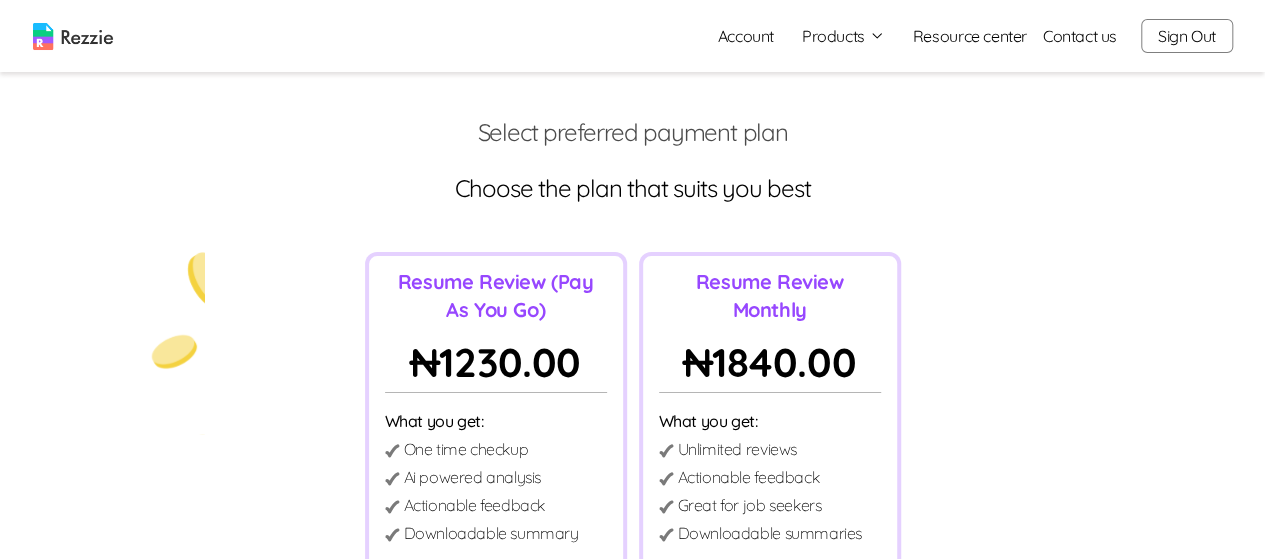 scroll, scrollTop: 0, scrollLeft: 0, axis: both 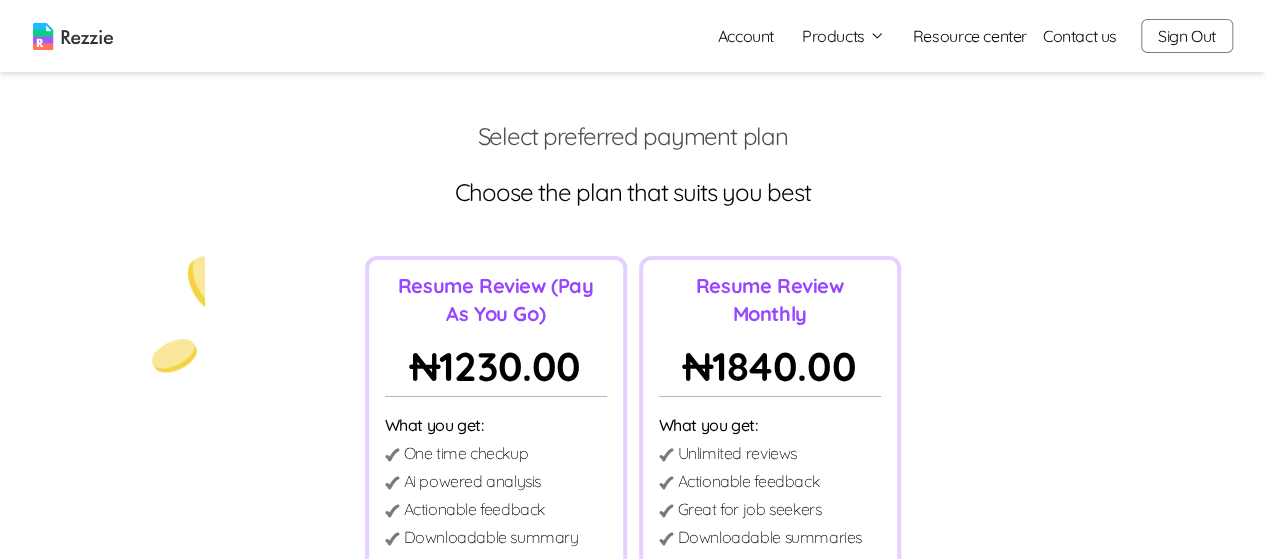 click on "Products" at bounding box center [843, 36] 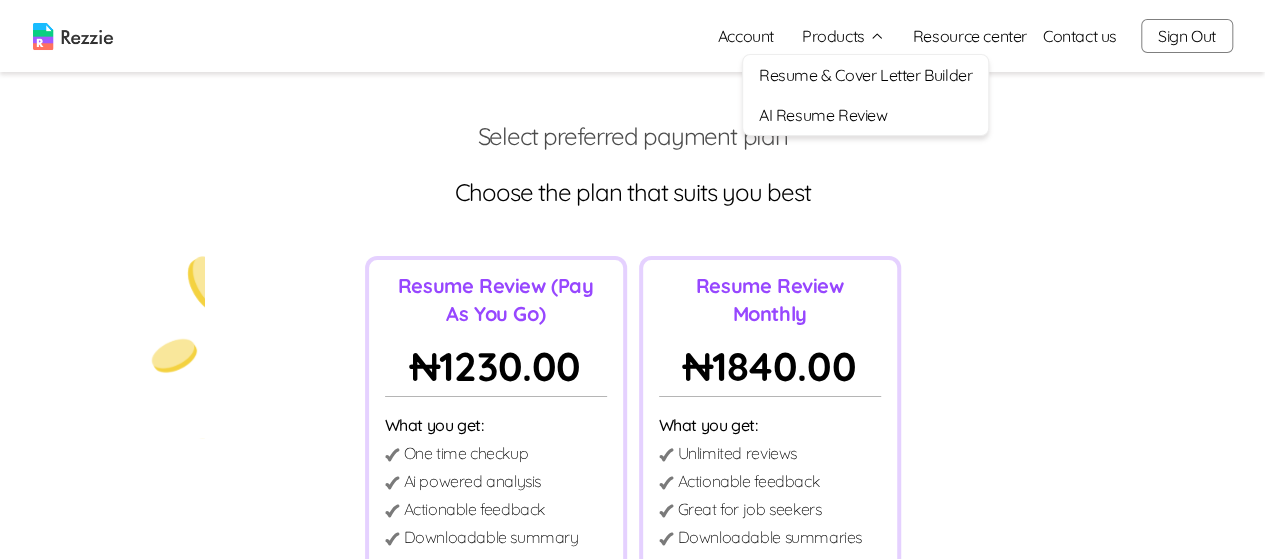 click on "Resume & Cover Letter Builder" at bounding box center [865, 75] 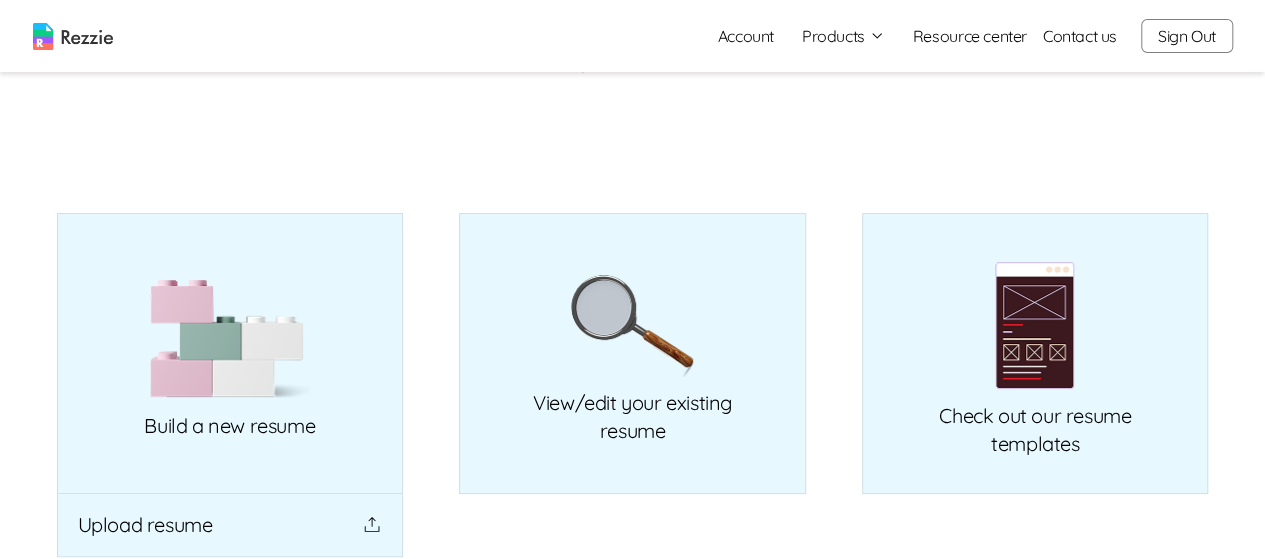 click on "Sign Out" at bounding box center [1187, 36] 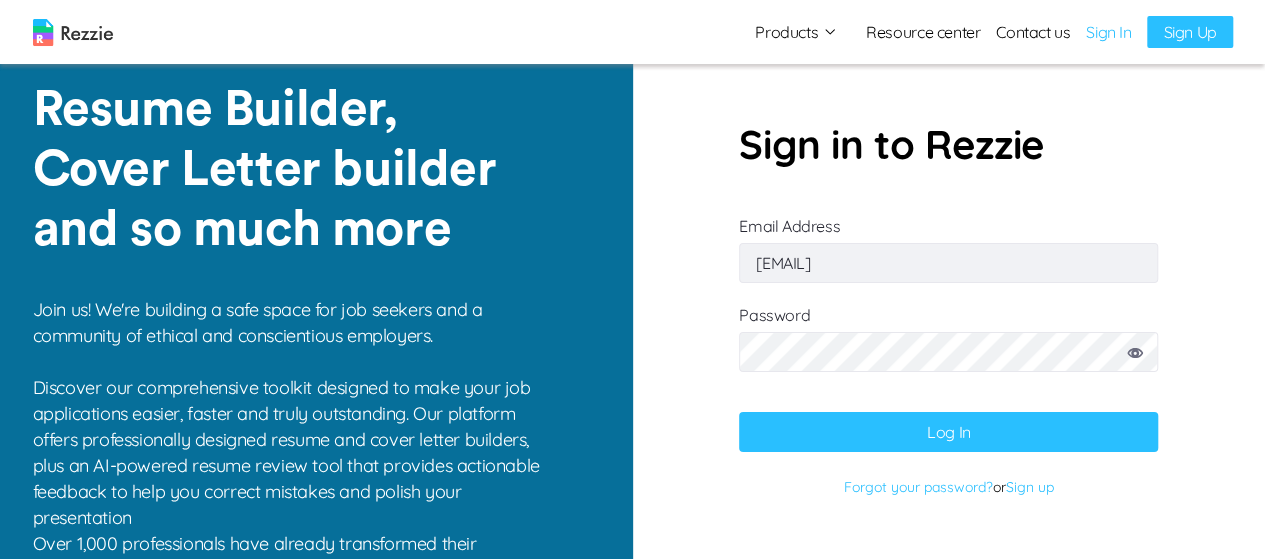 scroll, scrollTop: 0, scrollLeft: 0, axis: both 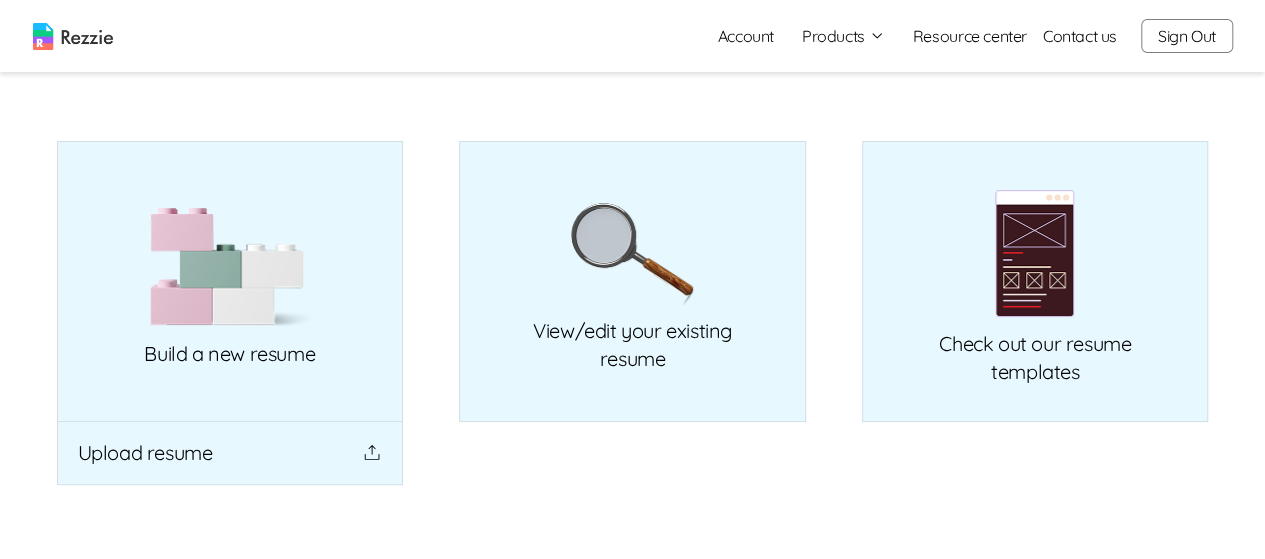 click on "Sign Out" at bounding box center (1187, 36) 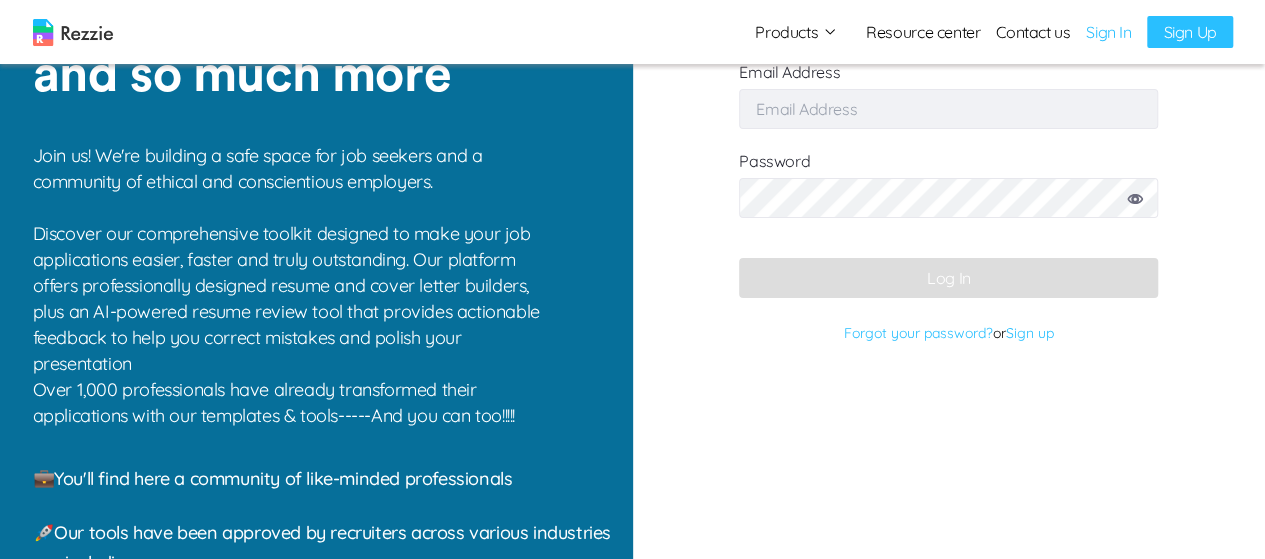 type on "pafyazospu@gufum.com" 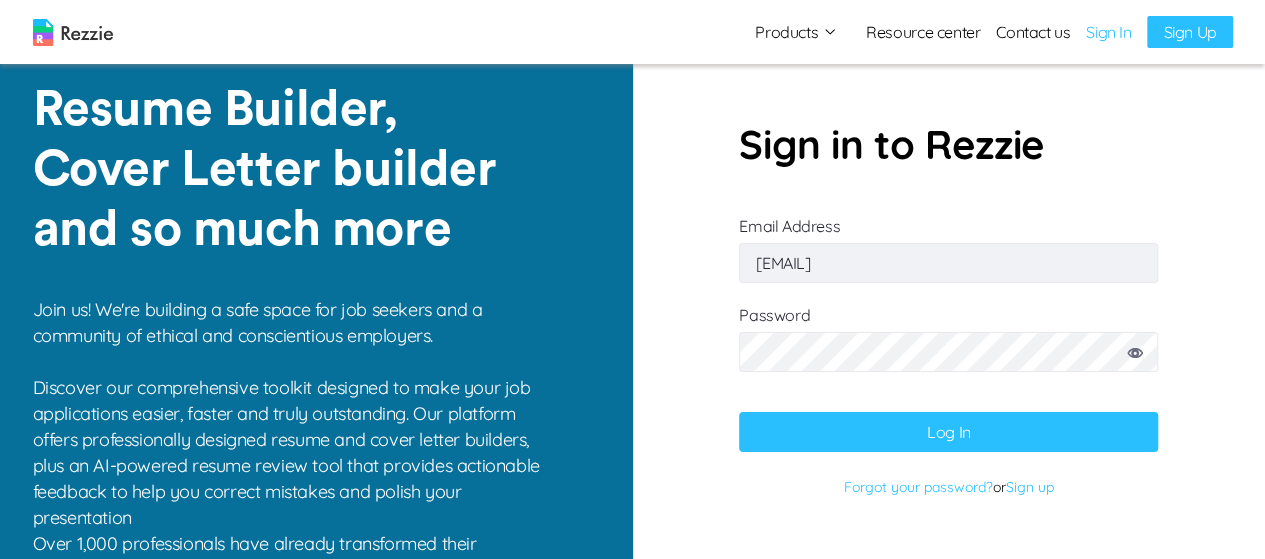 scroll, scrollTop: 0, scrollLeft: 0, axis: both 